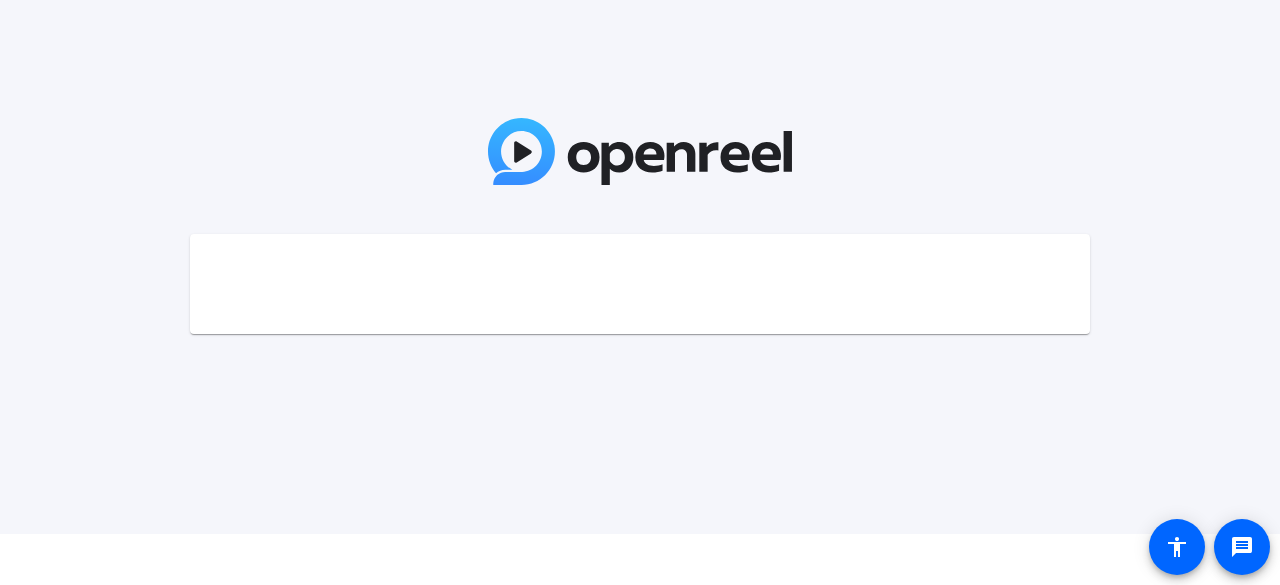 scroll, scrollTop: 0, scrollLeft: 0, axis: both 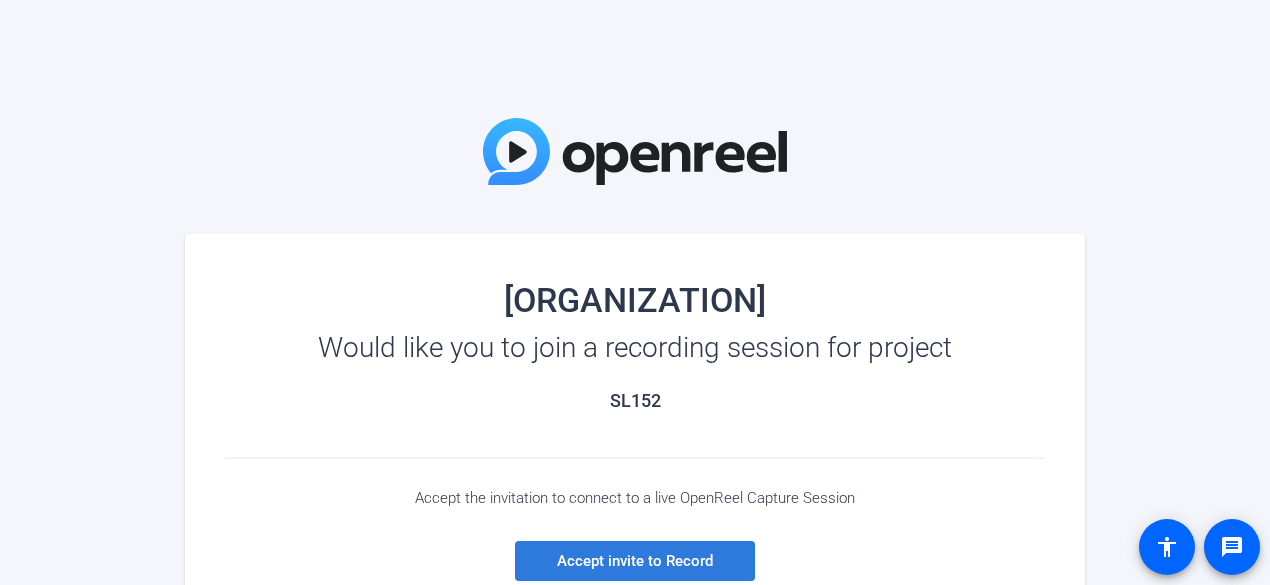 click on "Accept invite to Record" at bounding box center (635, 561) 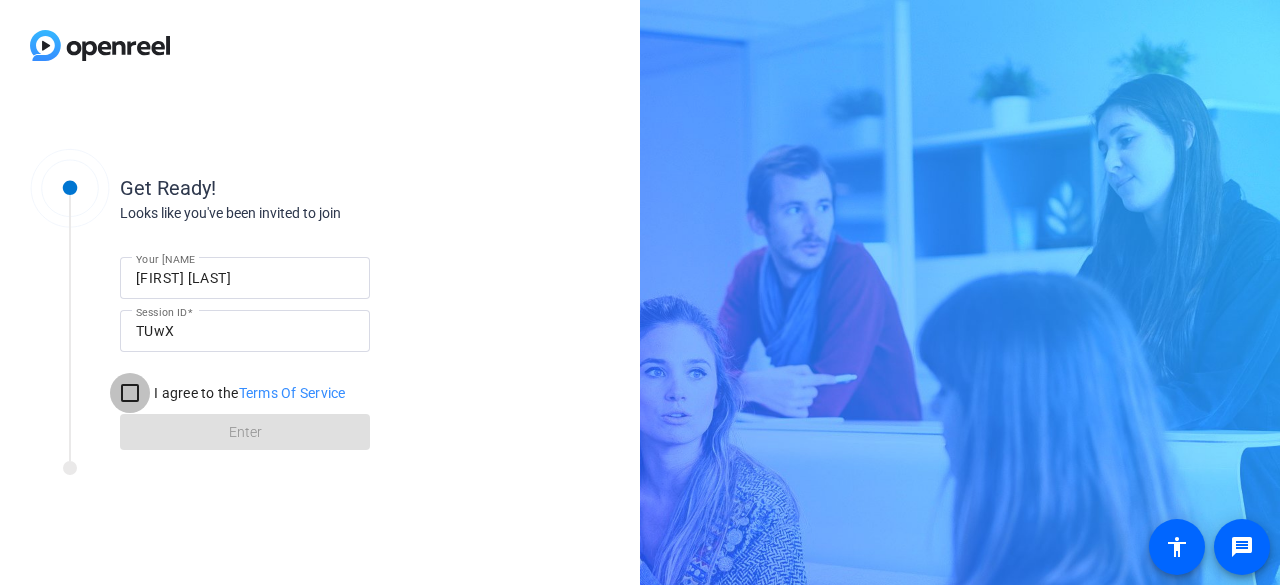 click on "I agree to the  Terms Of Service" at bounding box center [130, 393] 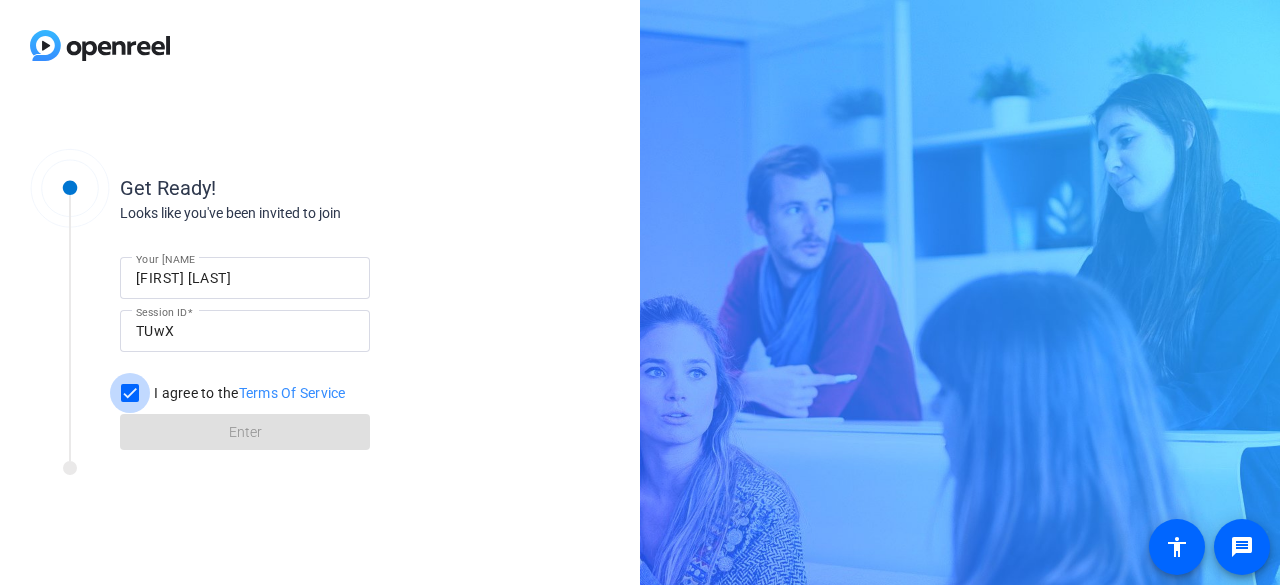 checkbox on "true" 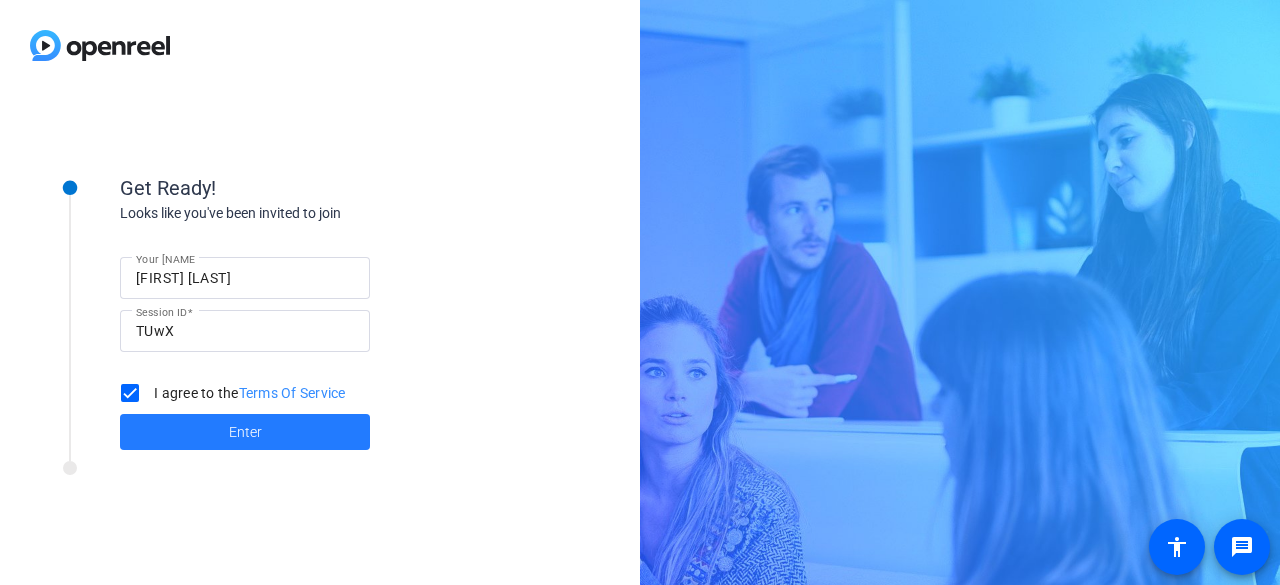click at bounding box center (245, 432) 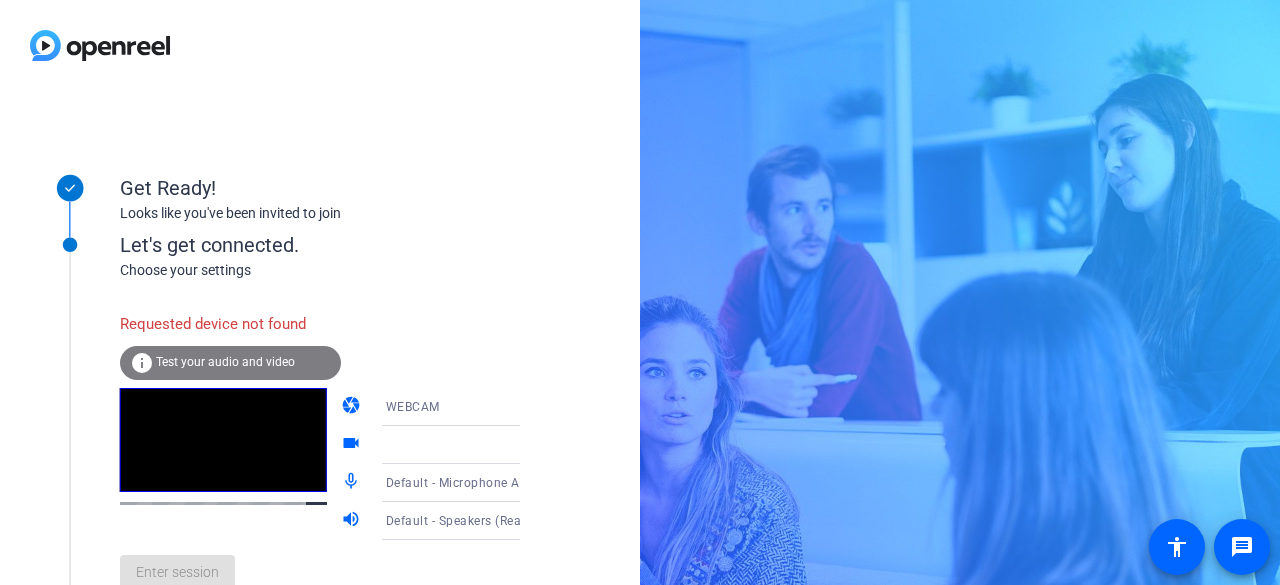 click on "Test your audio and video" at bounding box center [225, 362] 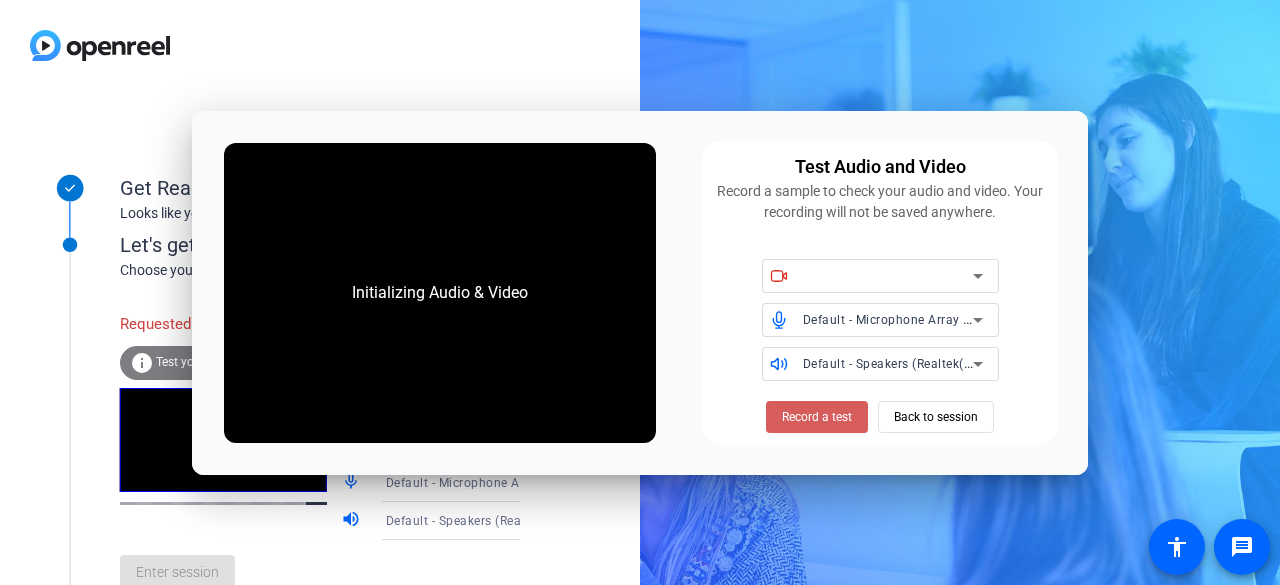 click on "Record a test" at bounding box center [817, 417] 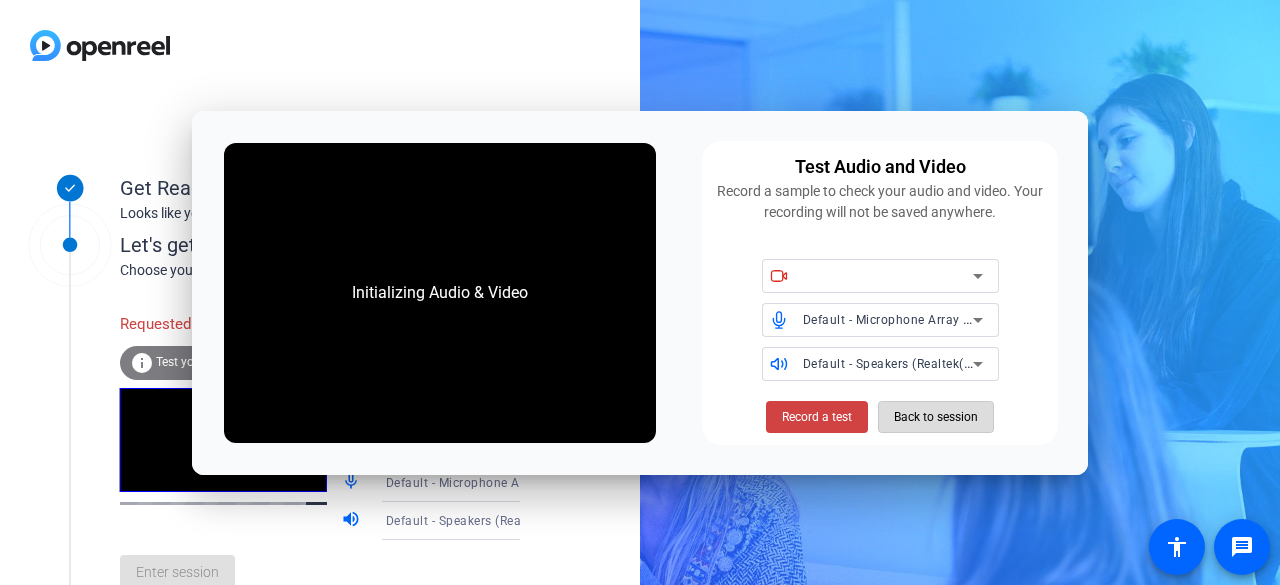 click on "Back to session" at bounding box center [936, 417] 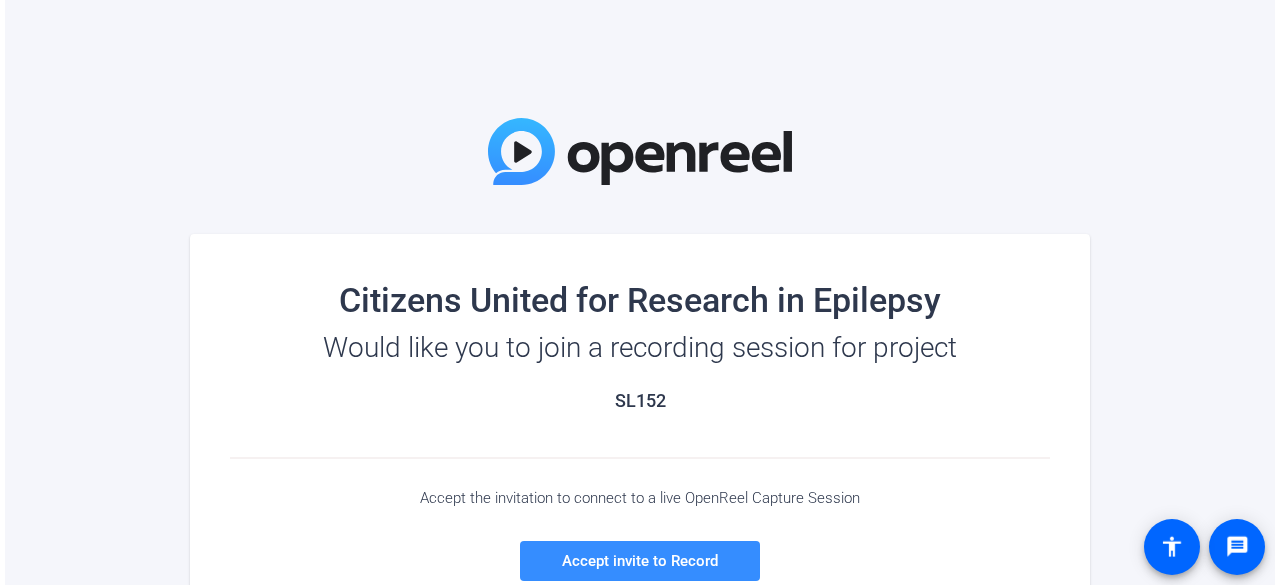 scroll, scrollTop: 0, scrollLeft: 0, axis: both 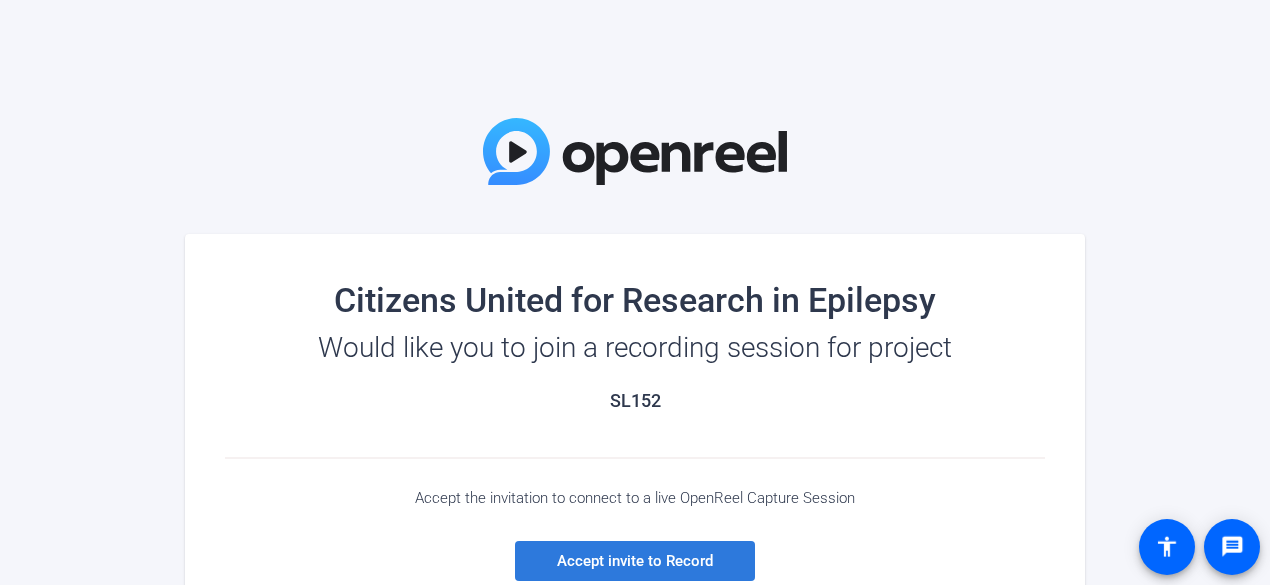 click at bounding box center [635, 561] 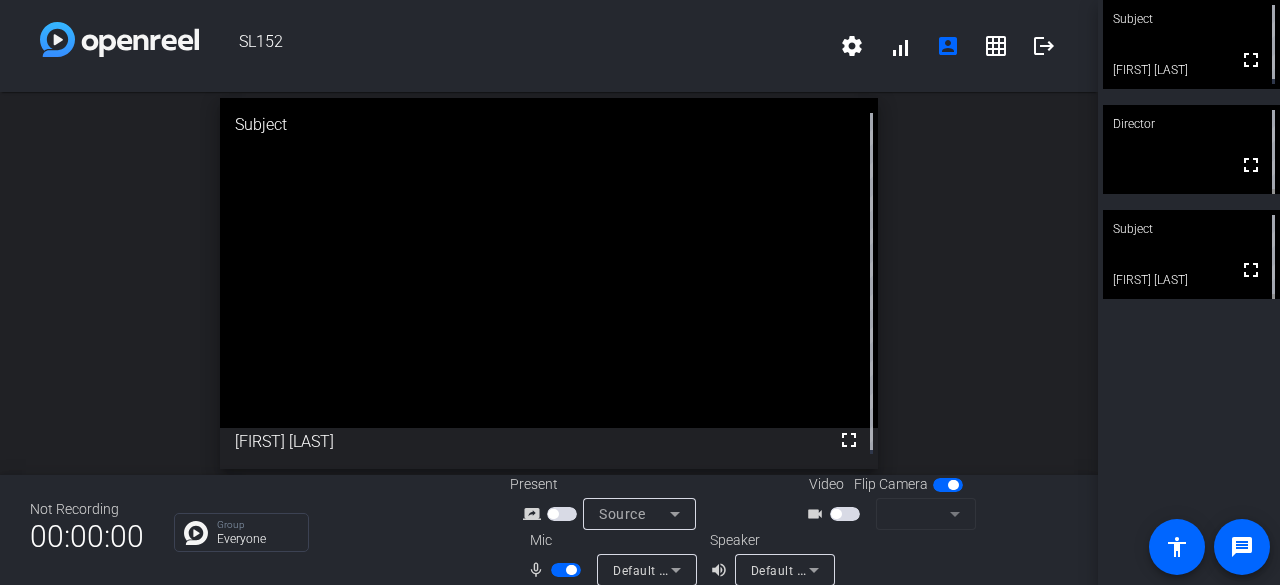 click at bounding box center (845, 514) 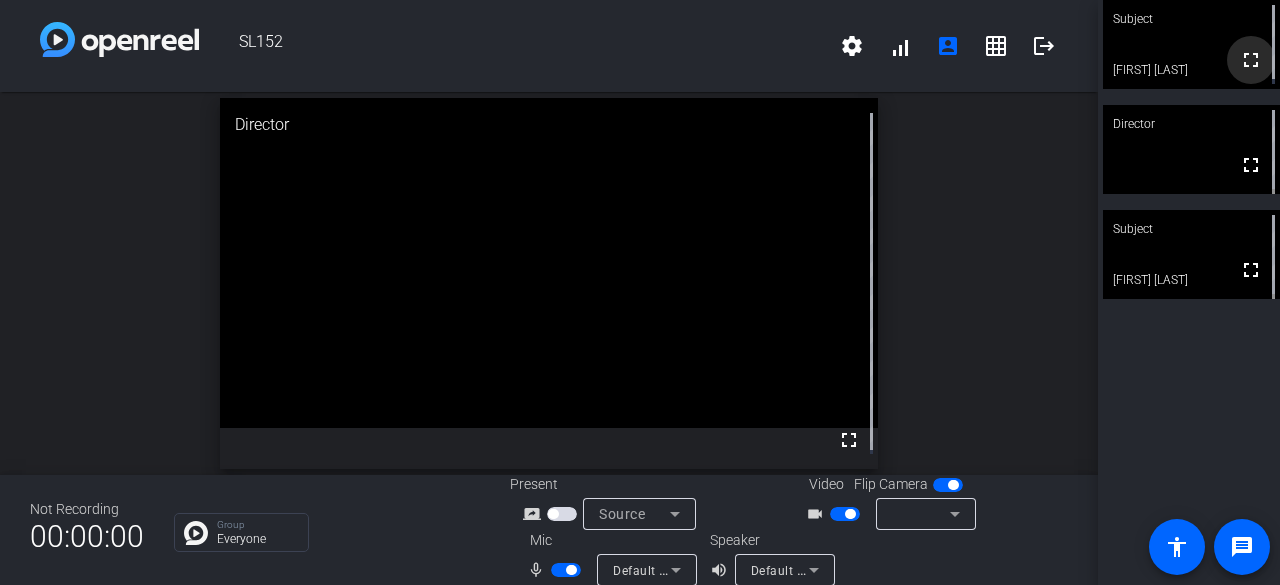 click at bounding box center [1251, 60] 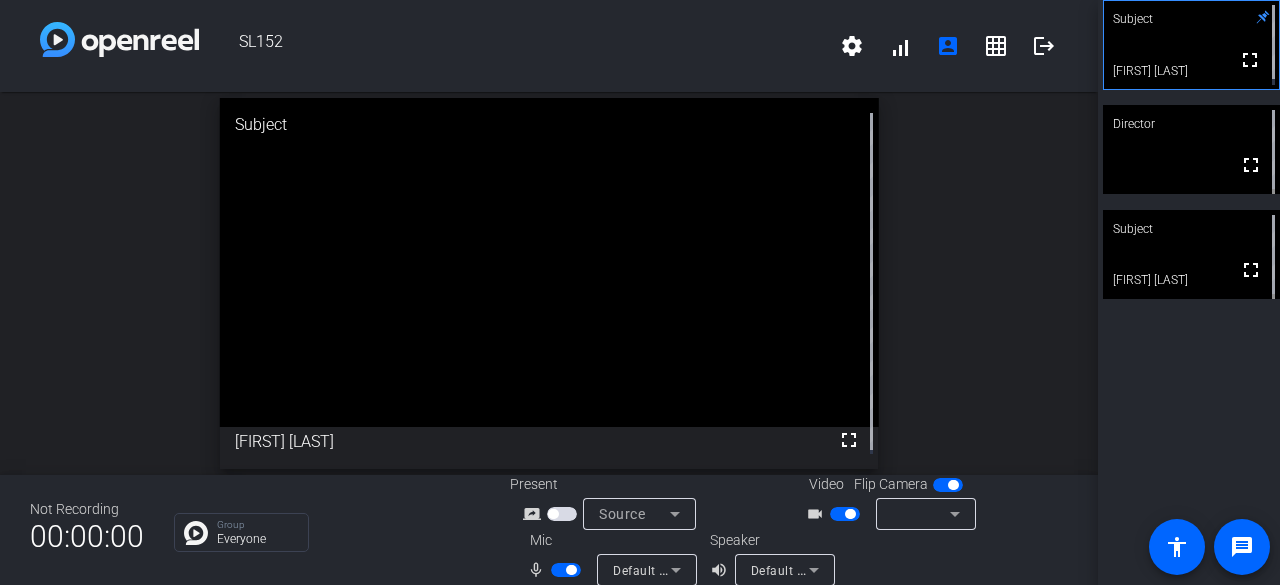 click at bounding box center [549, 262] 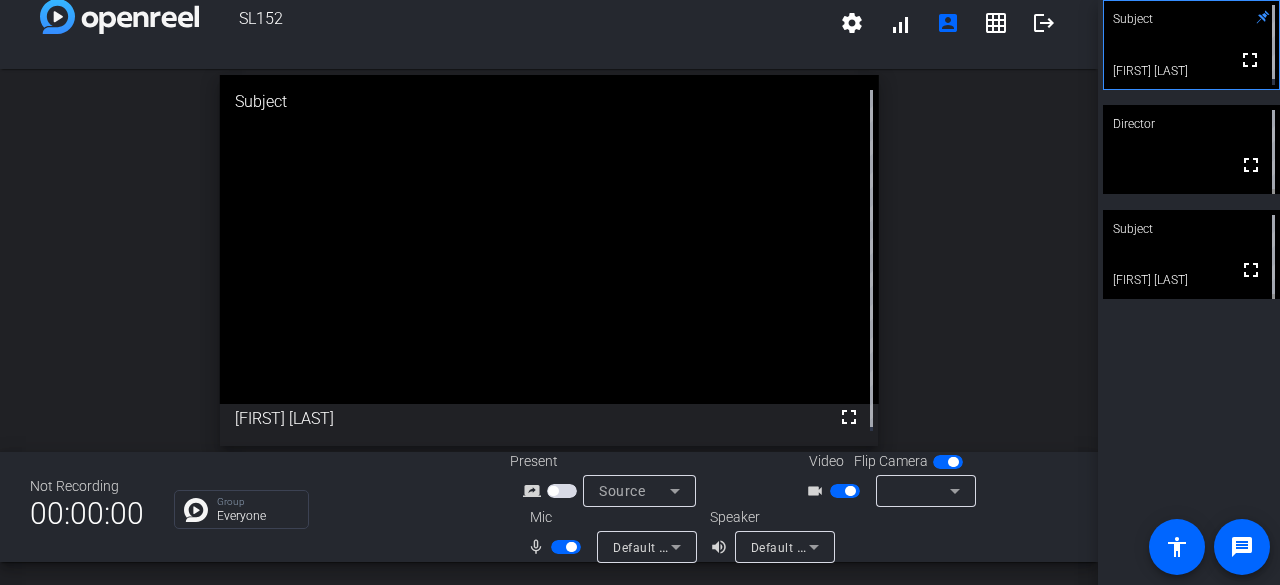 scroll, scrollTop: 0, scrollLeft: 0, axis: both 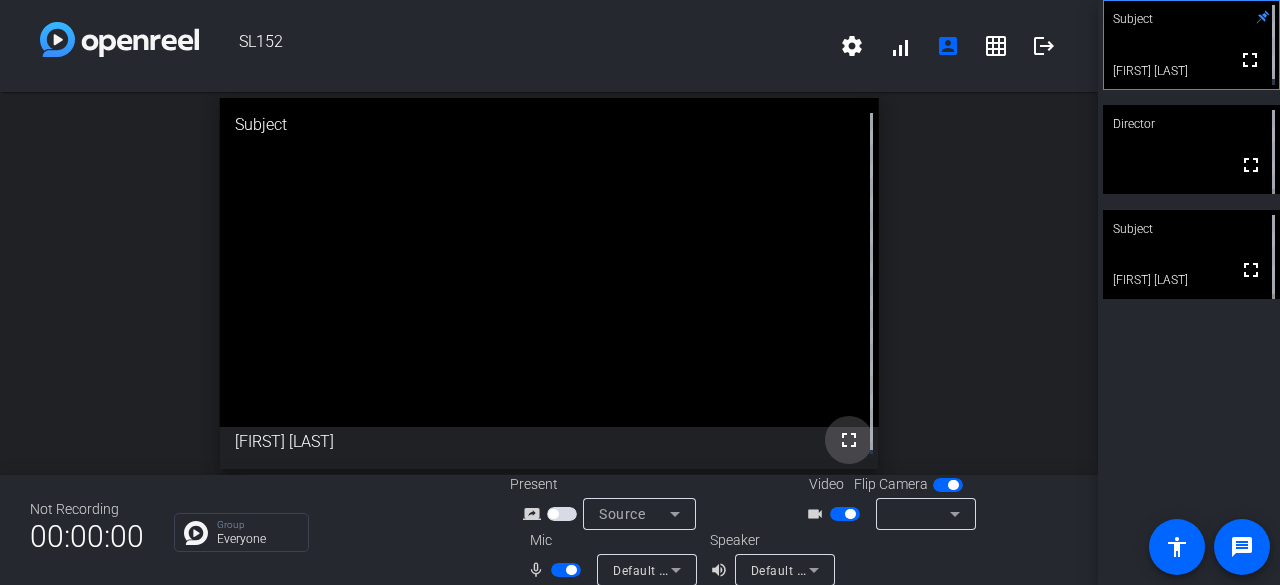 click at bounding box center [849, 440] 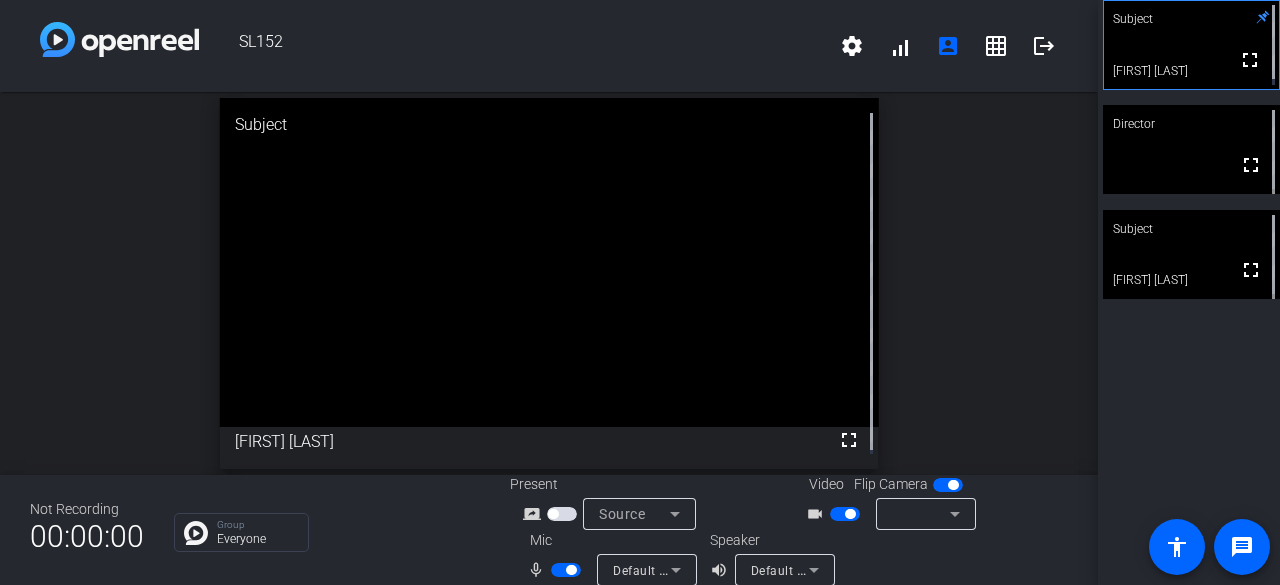 click on "open_in_new  Subject  fullscreen  Scarlette Whyte" at bounding box center [549, 283] 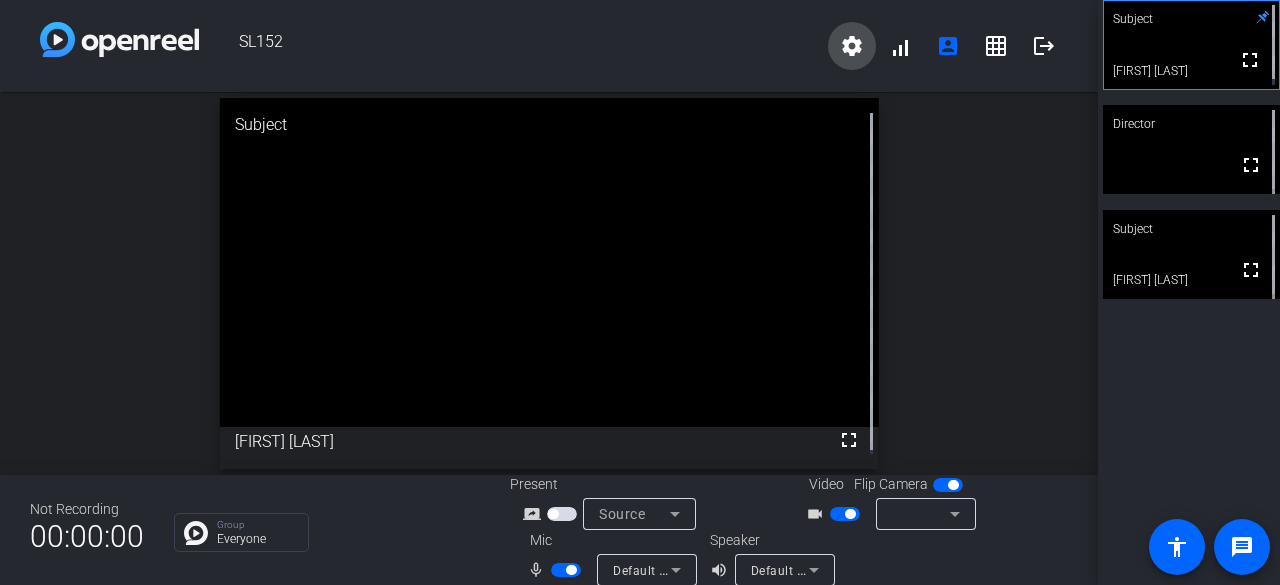 click at bounding box center (852, 46) 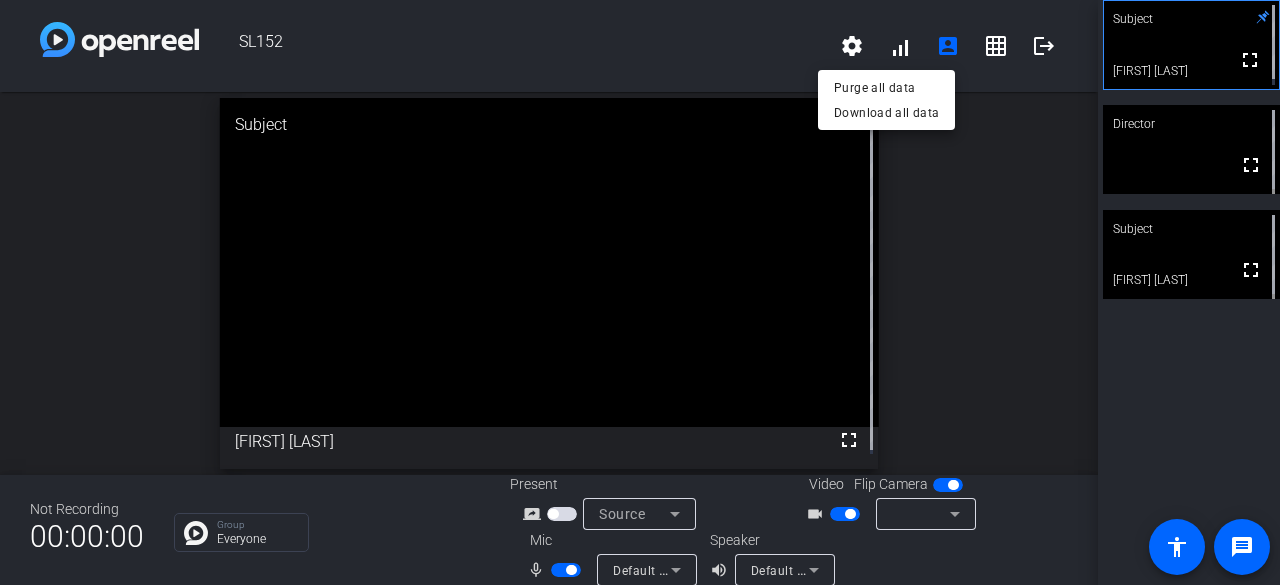 click at bounding box center (640, 292) 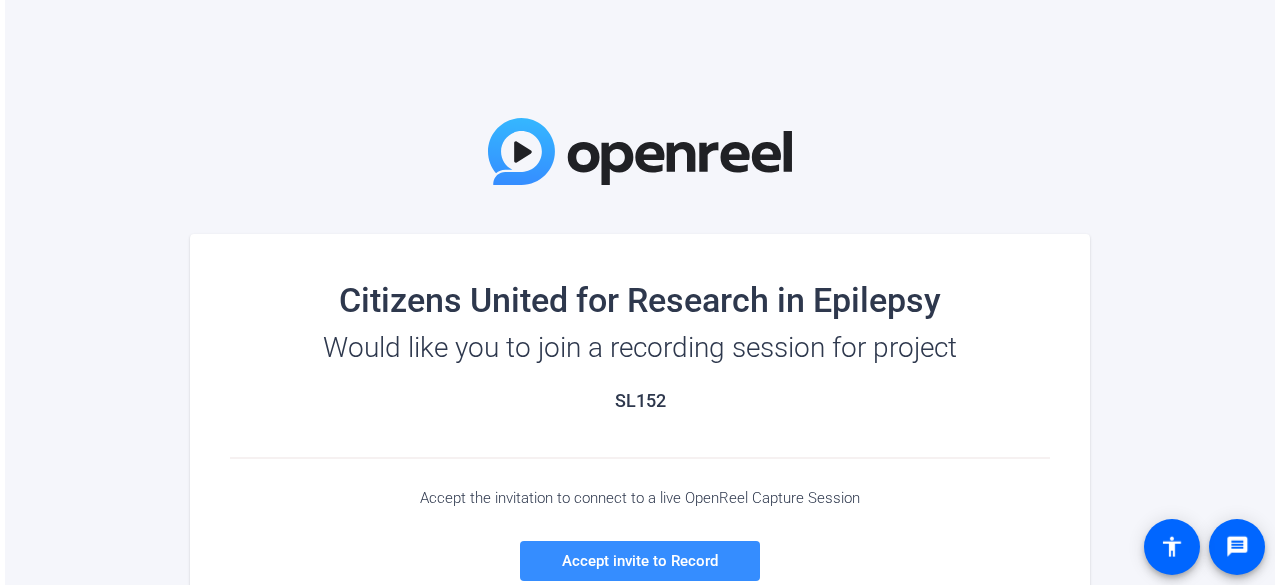 scroll, scrollTop: 0, scrollLeft: 0, axis: both 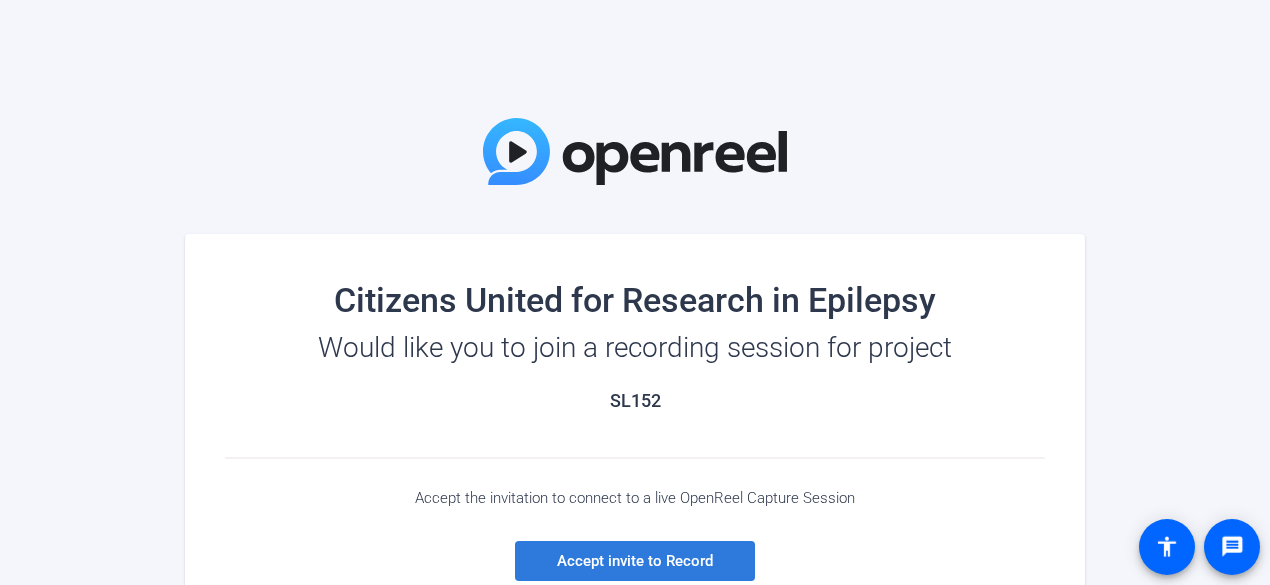 click on "Accept invite to Record" at bounding box center (635, 561) 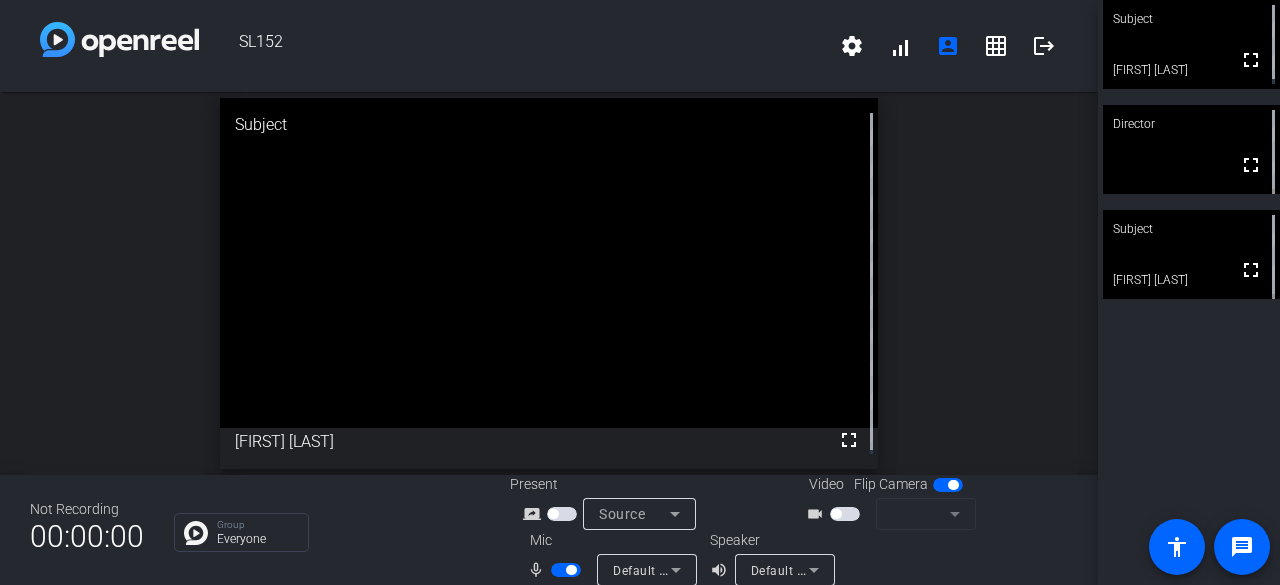 click at bounding box center [845, 514] 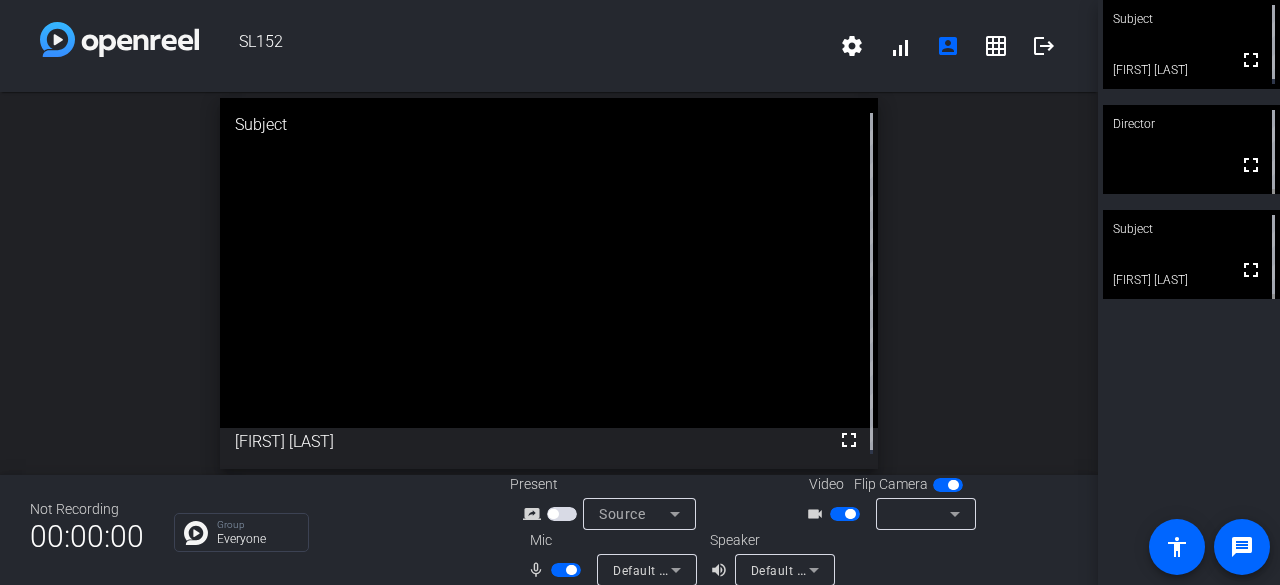 type 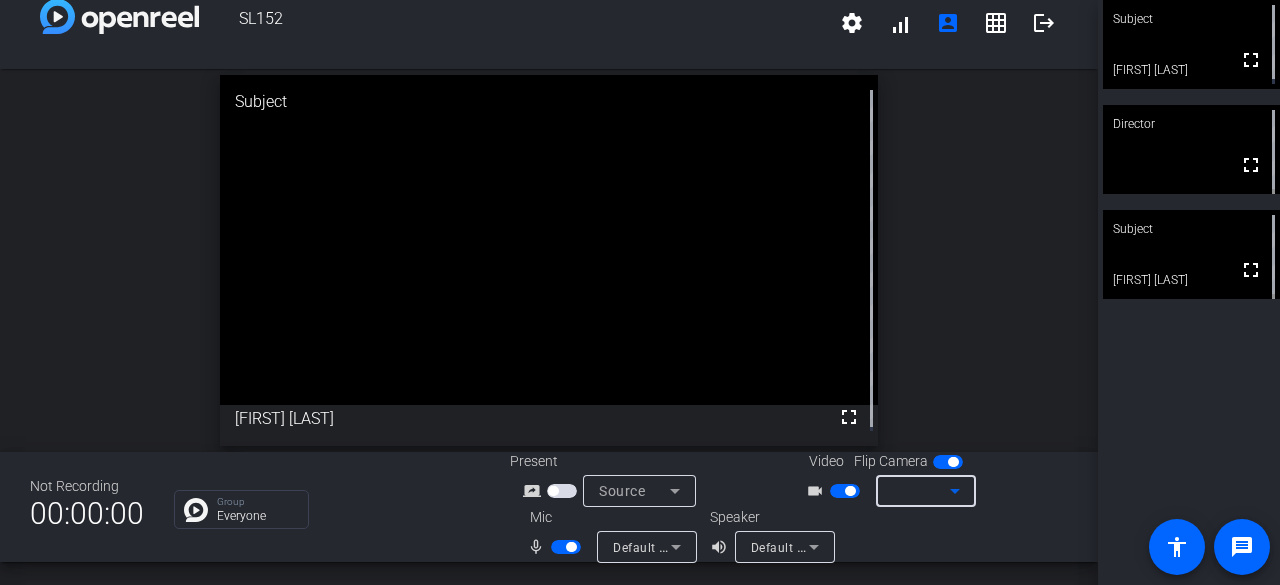 click at bounding box center [955, 491] 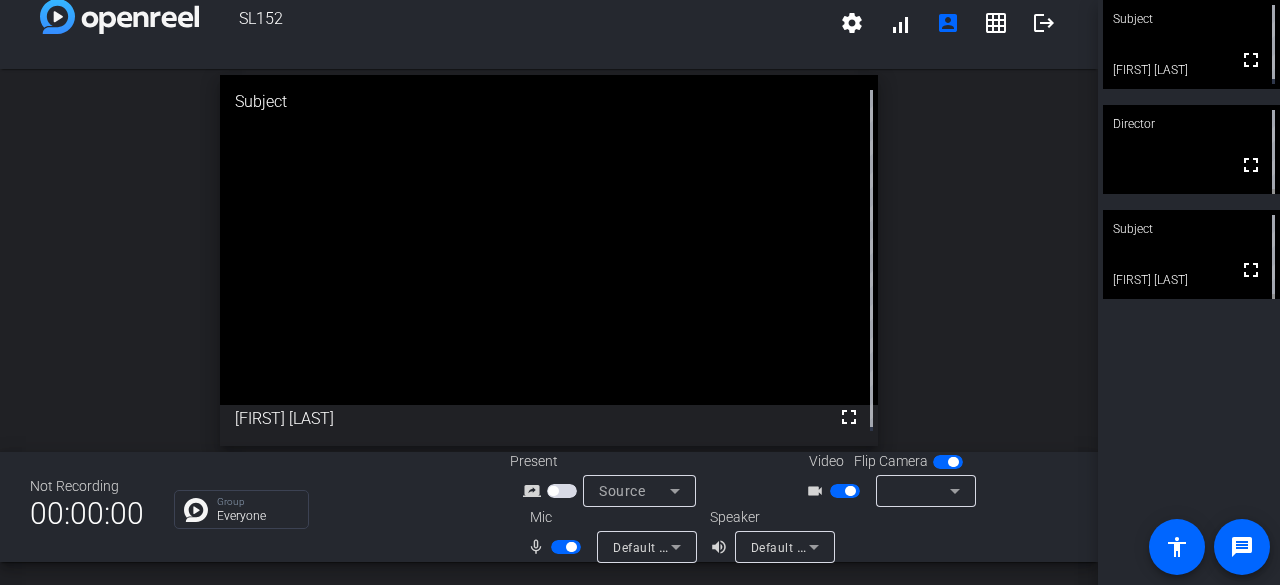 click at bounding box center [948, 462] 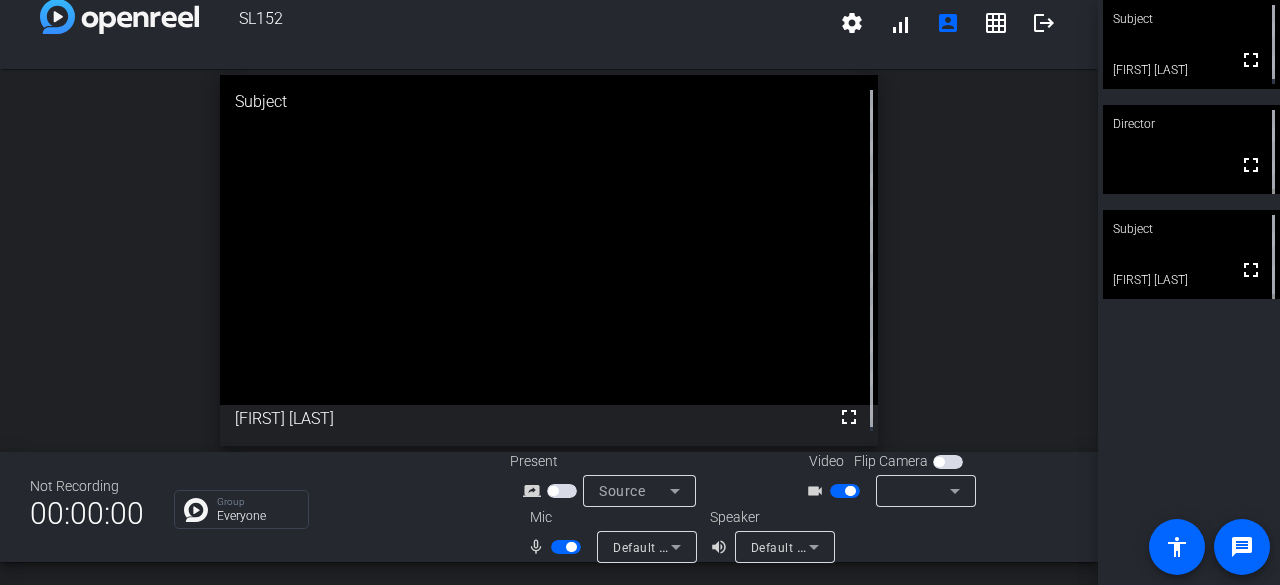 click at bounding box center (948, 462) 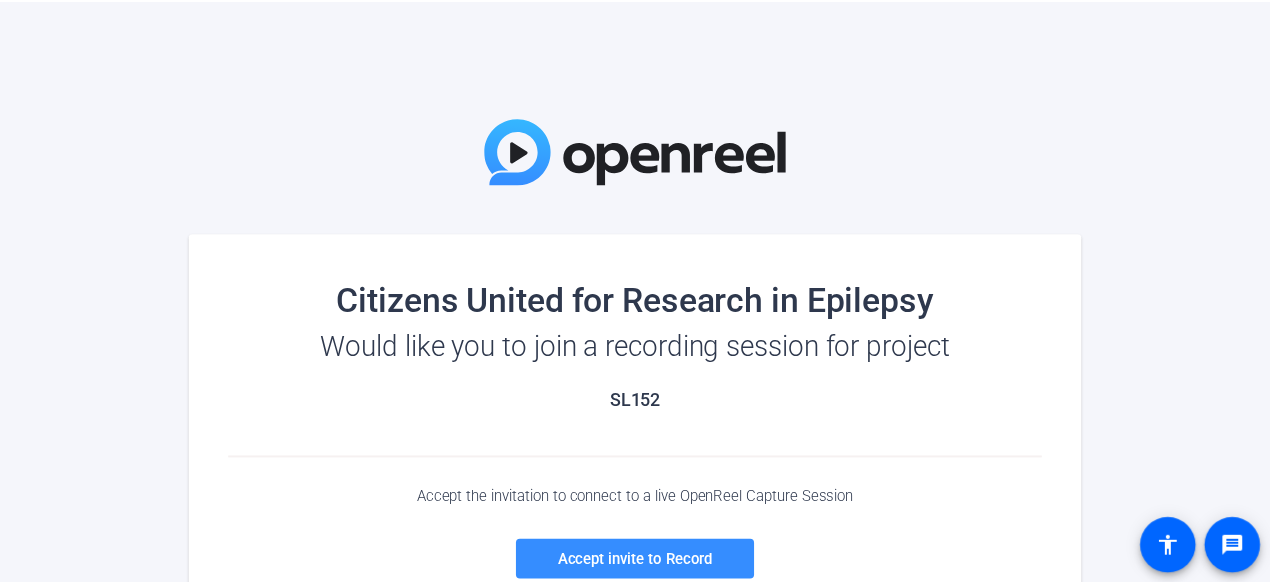 scroll, scrollTop: 0, scrollLeft: 0, axis: both 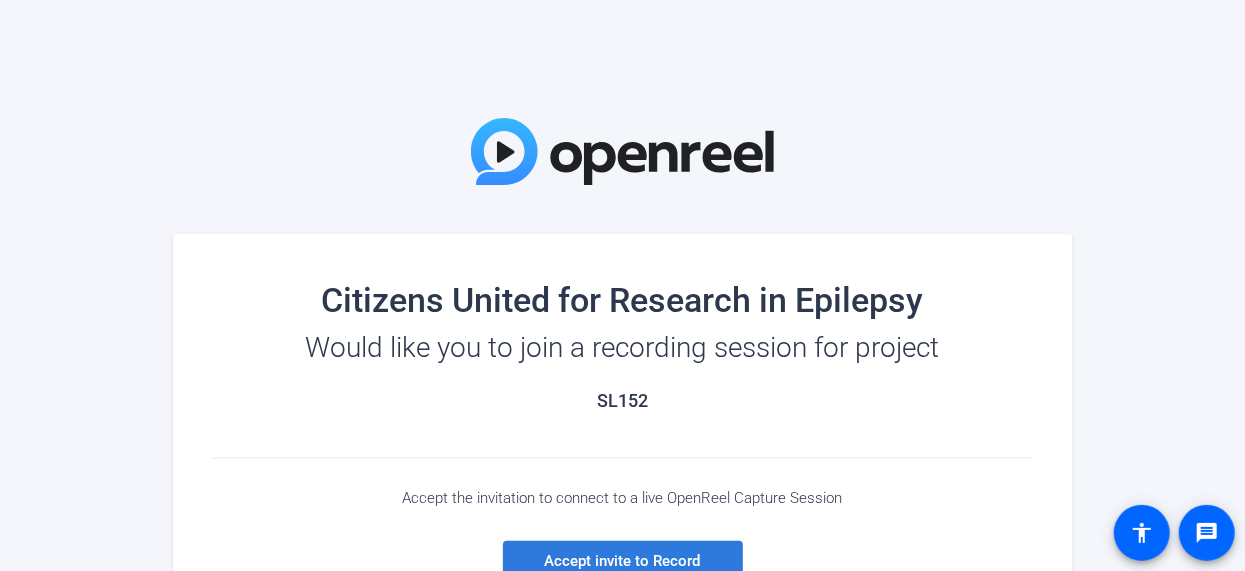 click at bounding box center [623, 561] 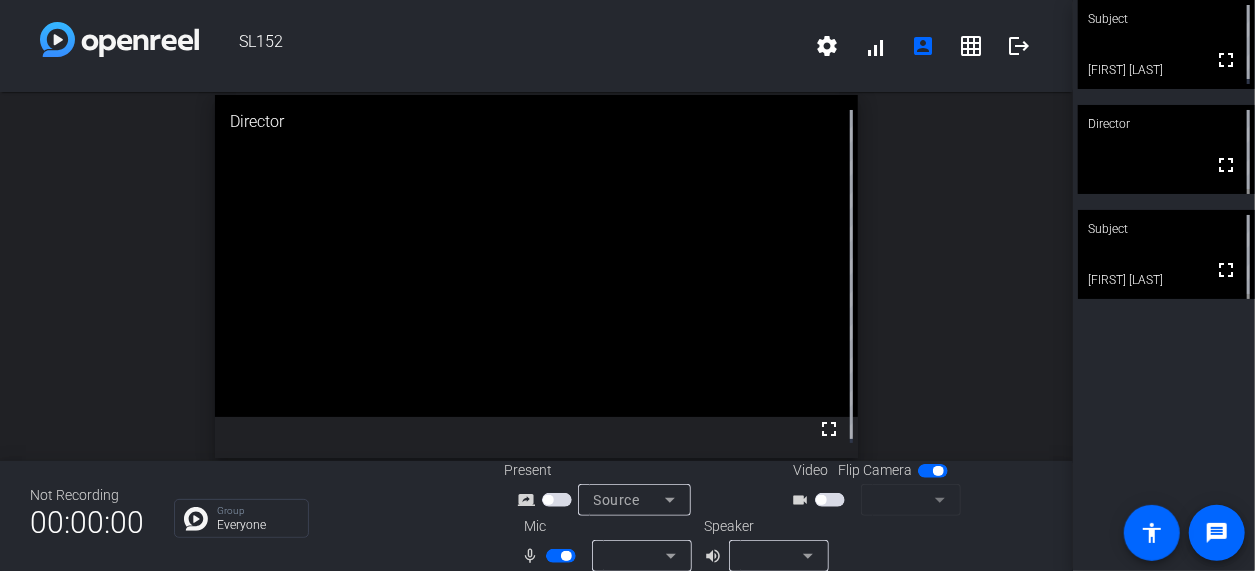 click at bounding box center [830, 500] 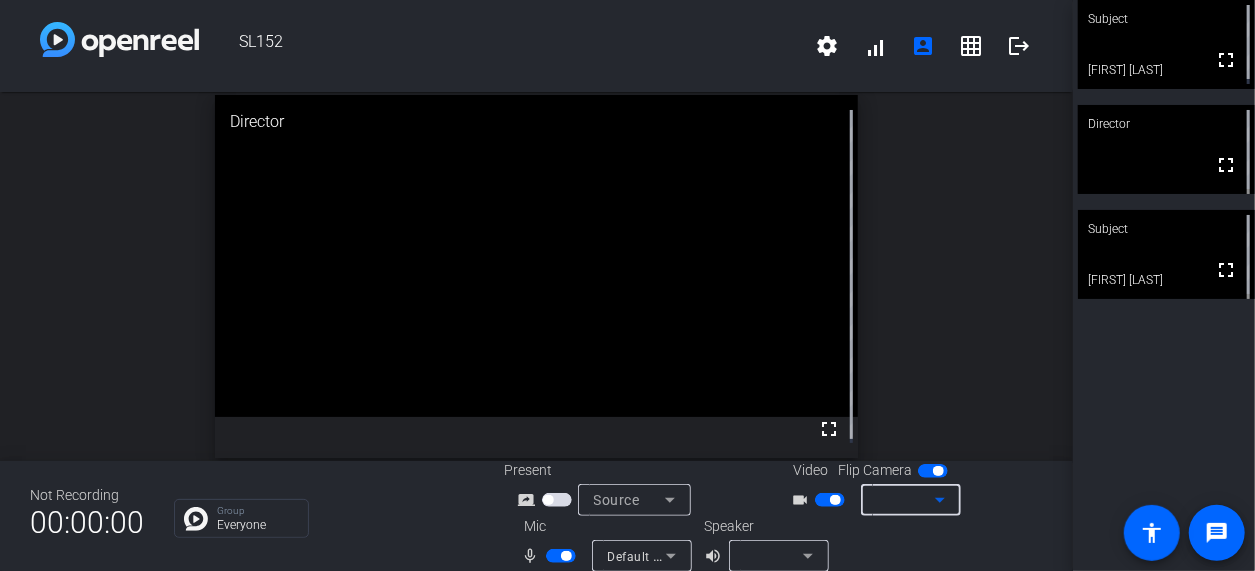 click at bounding box center [906, 500] 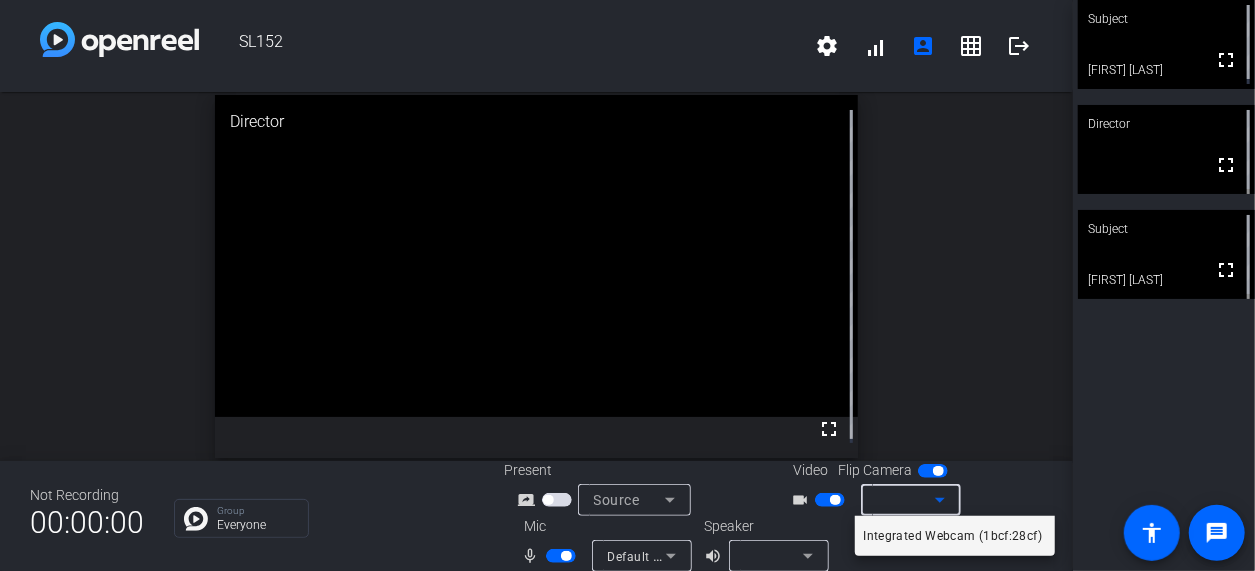 click at bounding box center [627, 285] 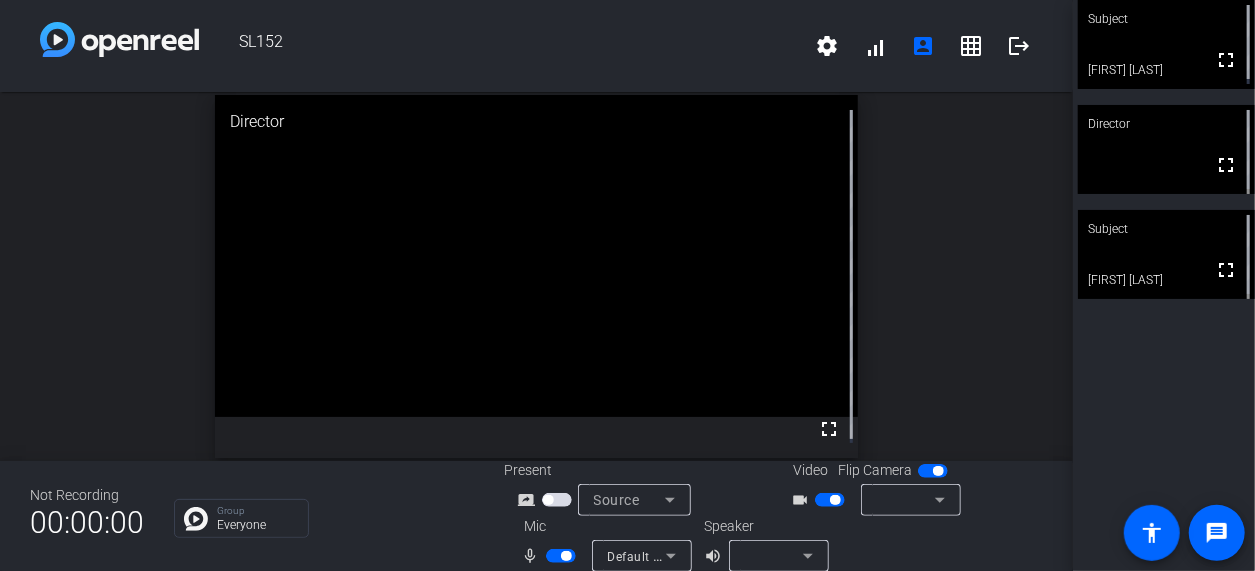 click on "open_in_new  Director  fullscreen" at bounding box center [536, 276] 